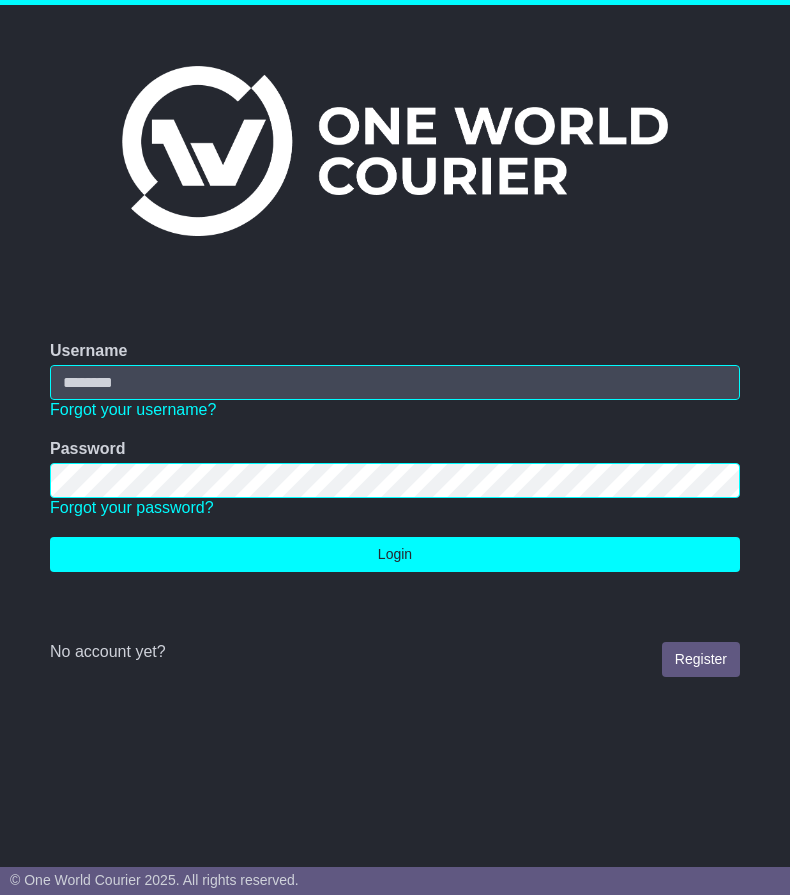 scroll, scrollTop: 0, scrollLeft: 0, axis: both 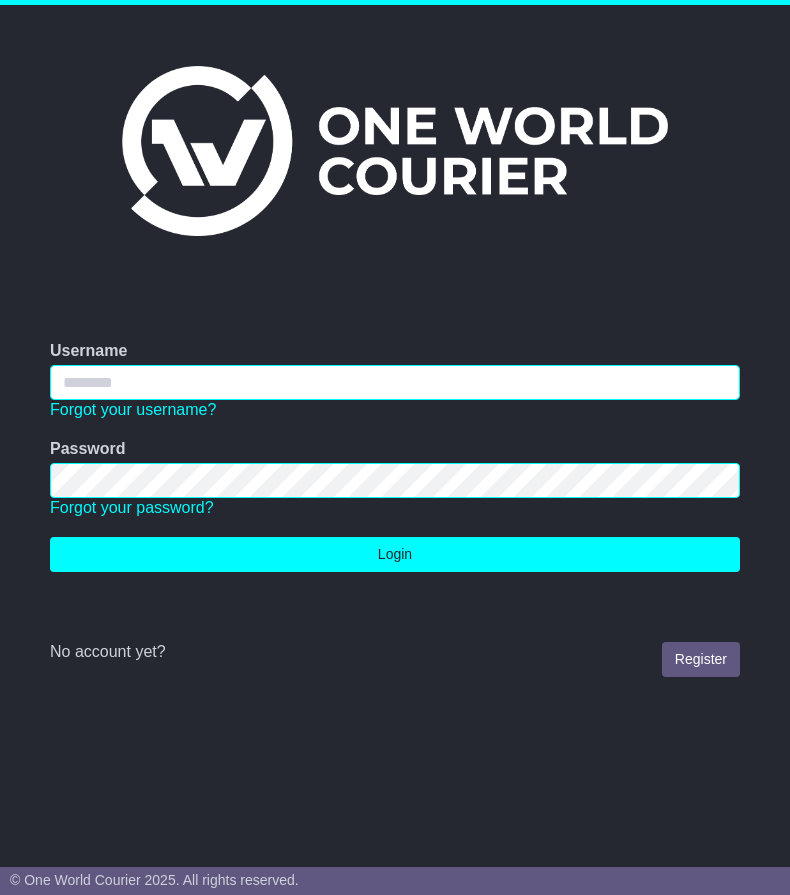 type on "**********" 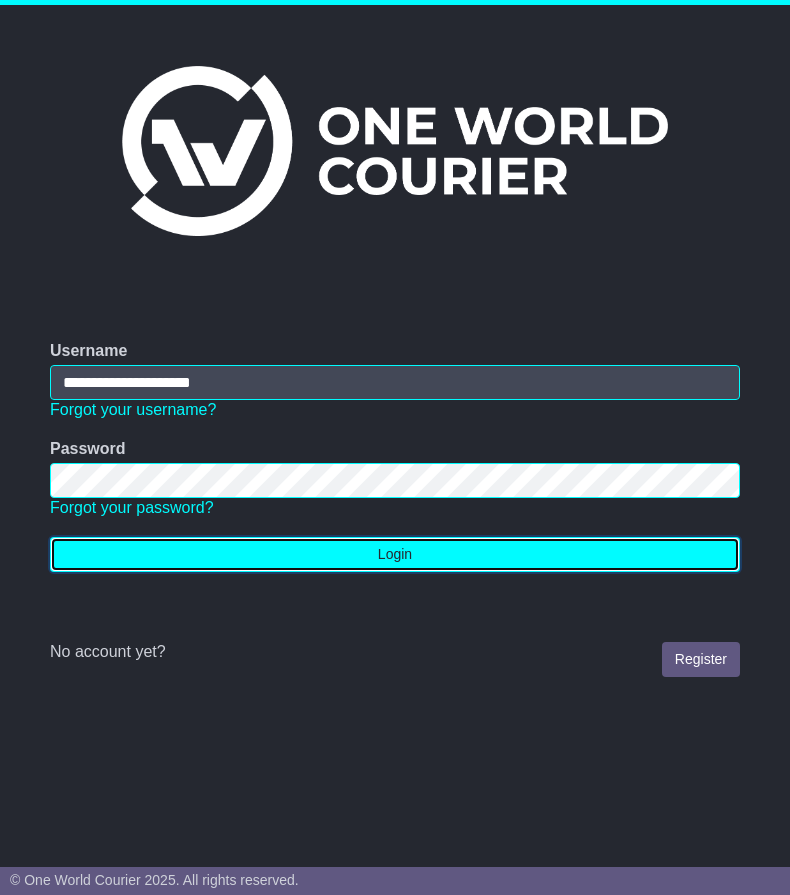 click on "Login" at bounding box center [395, 554] 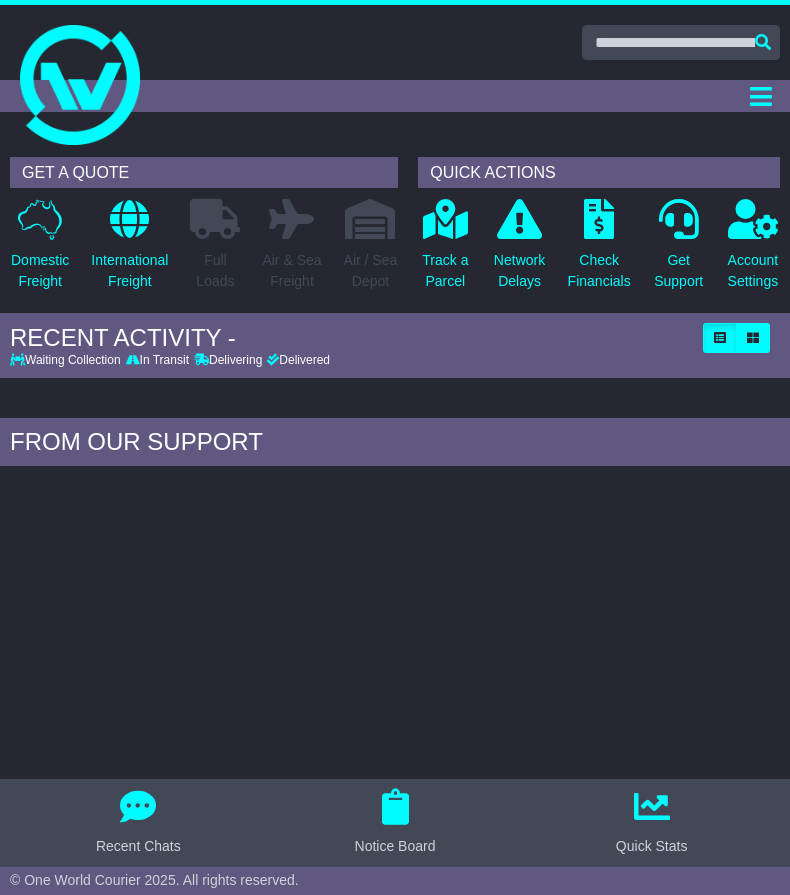 scroll, scrollTop: 0, scrollLeft: 0, axis: both 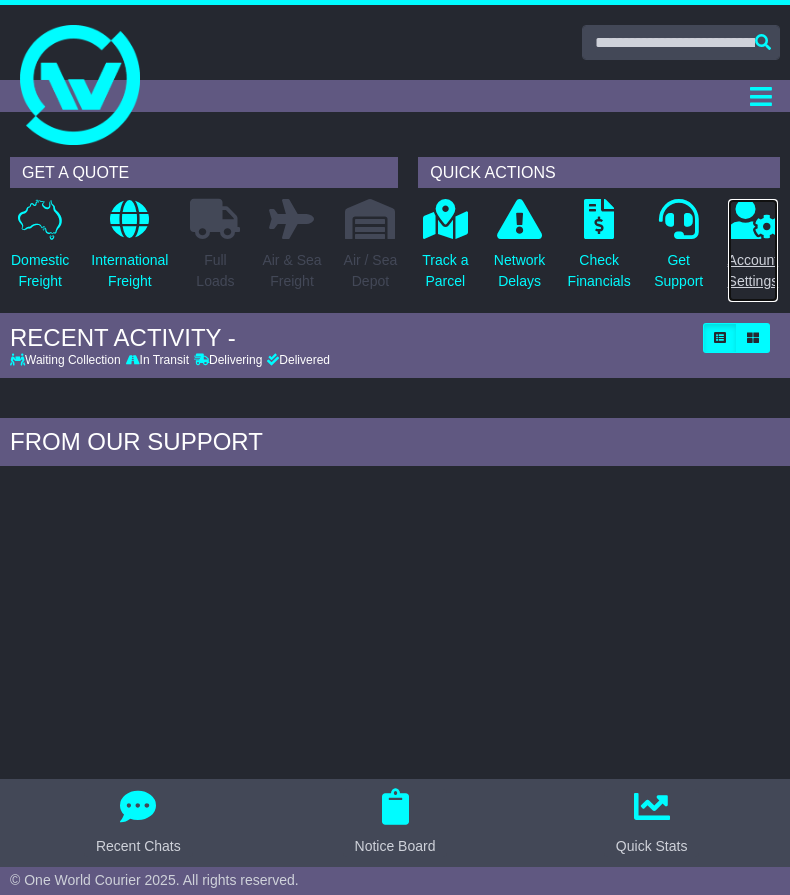 click on "Account Settings" at bounding box center [753, 271] 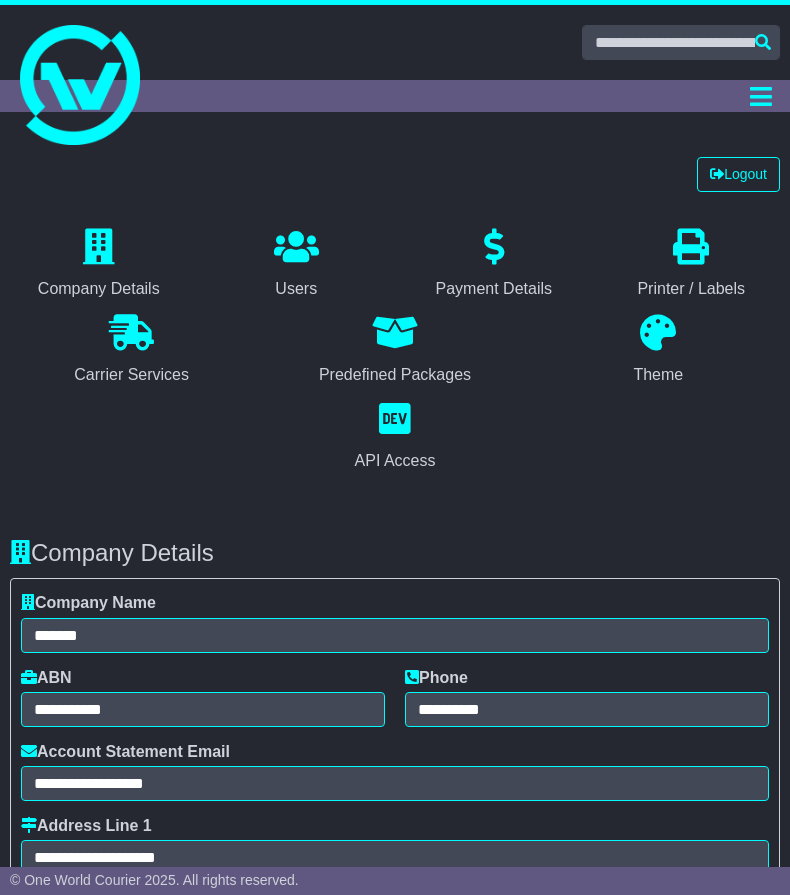 select on "**********" 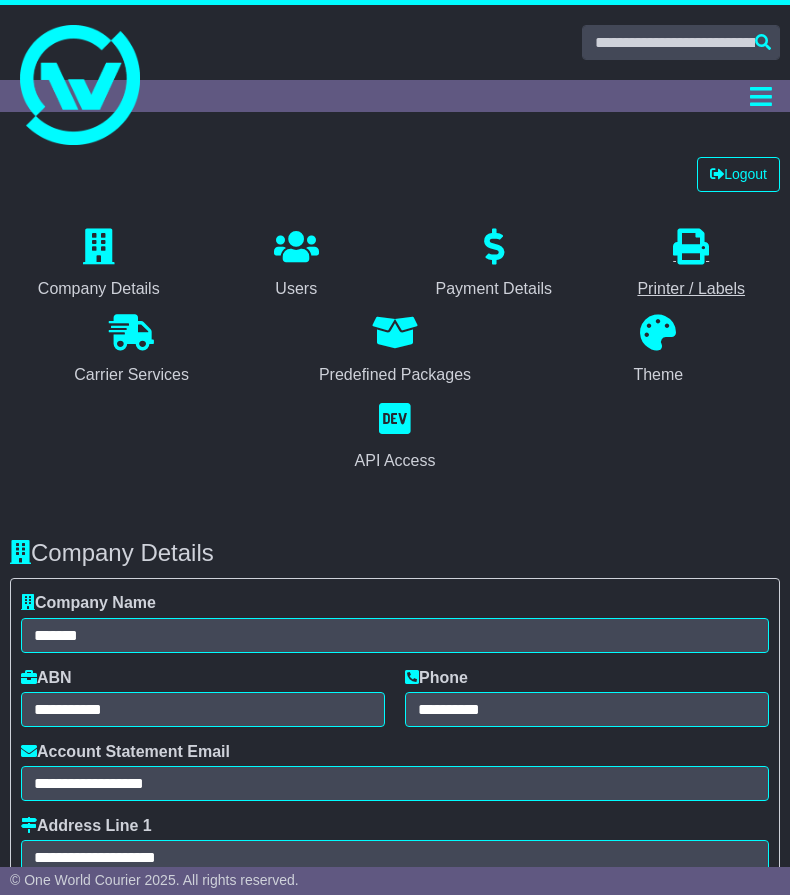 scroll, scrollTop: 0, scrollLeft: 0, axis: both 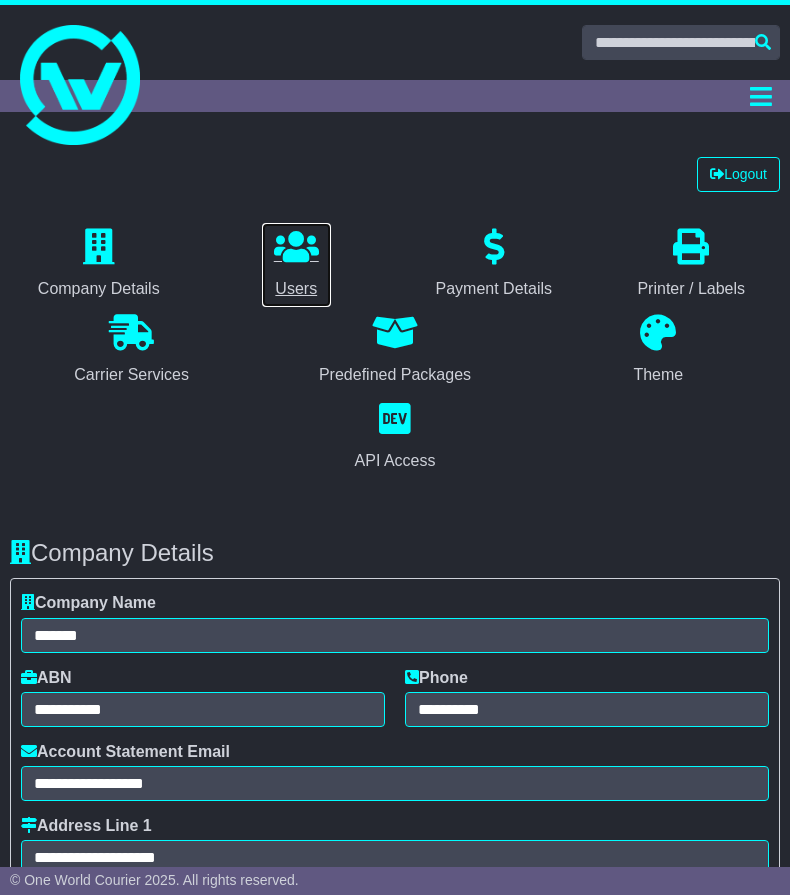 click on "Users" at bounding box center (296, 265) 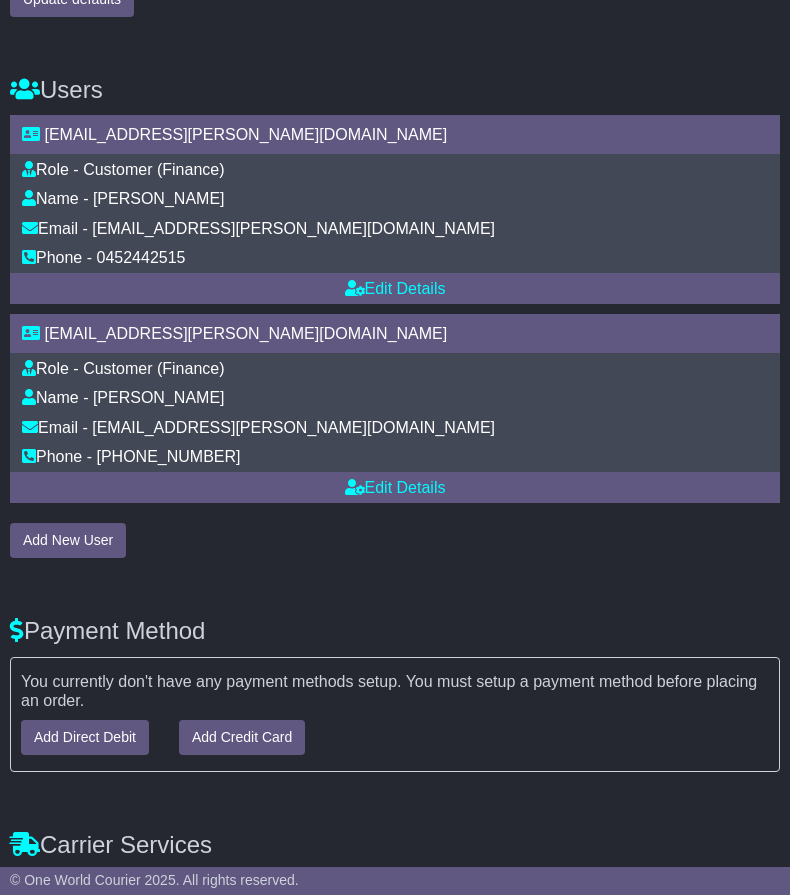 scroll, scrollTop: 2282, scrollLeft: 0, axis: vertical 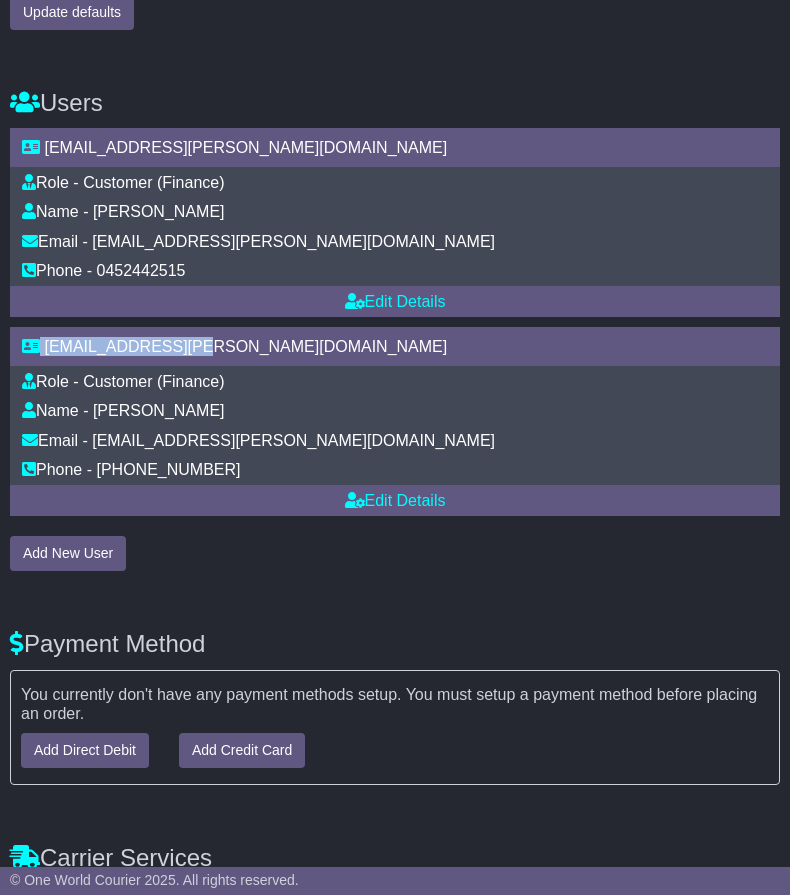 drag, startPoint x: 219, startPoint y: 350, endPoint x: -15, endPoint y: 340, distance: 234.21358 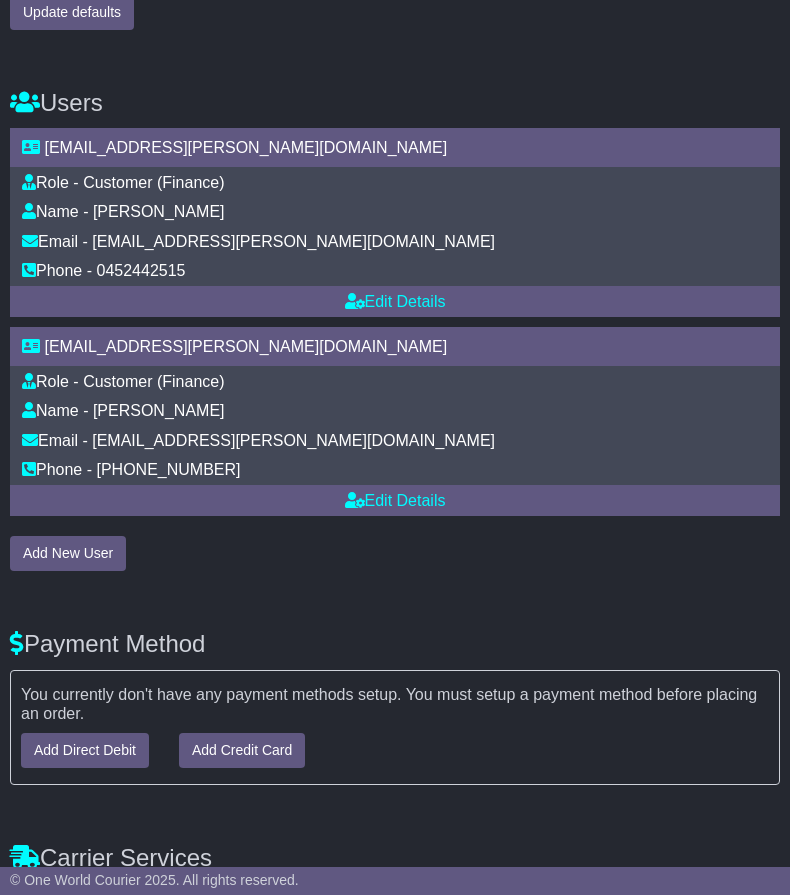 drag, startPoint x: 436, startPoint y: 623, endPoint x: 409, endPoint y: 606, distance: 31.906113 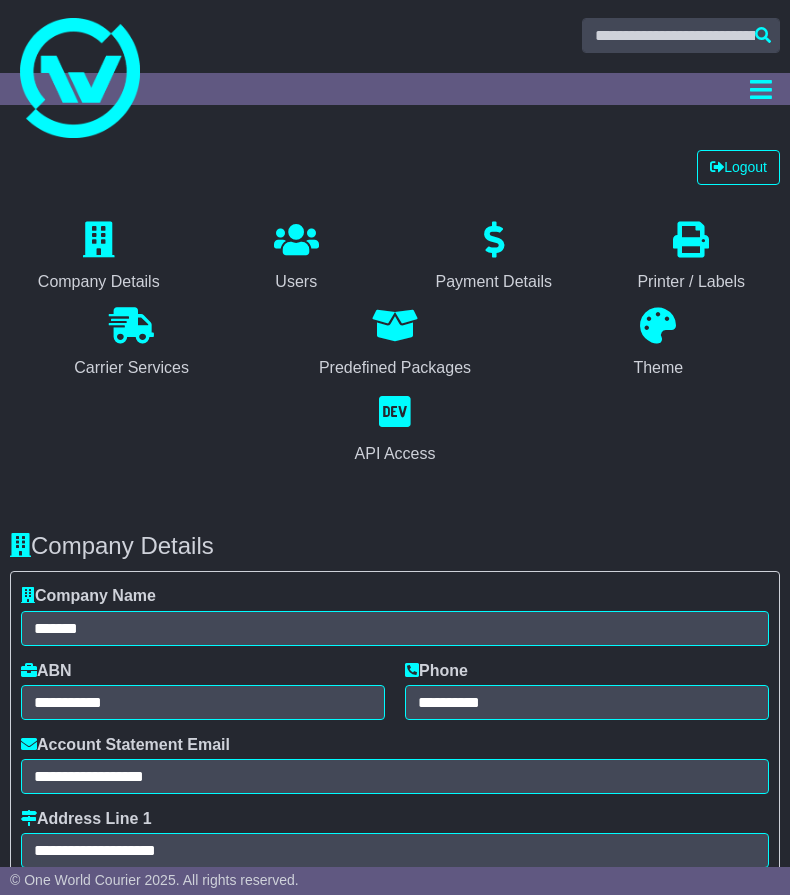 scroll, scrollTop: 0, scrollLeft: 0, axis: both 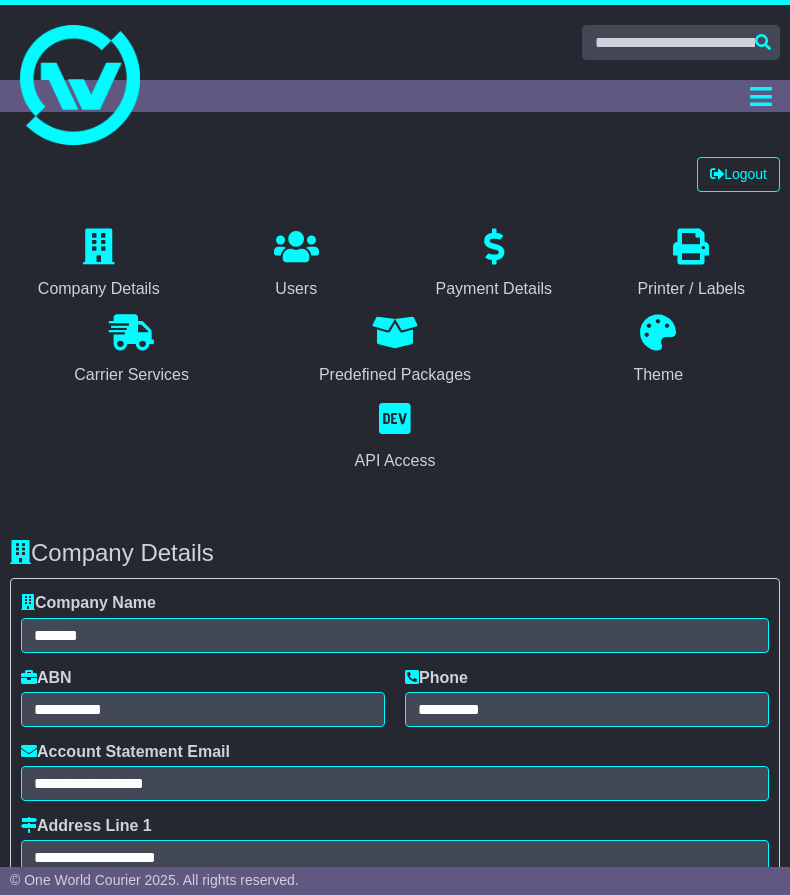 click on "**********" at bounding box center [395, 1097] 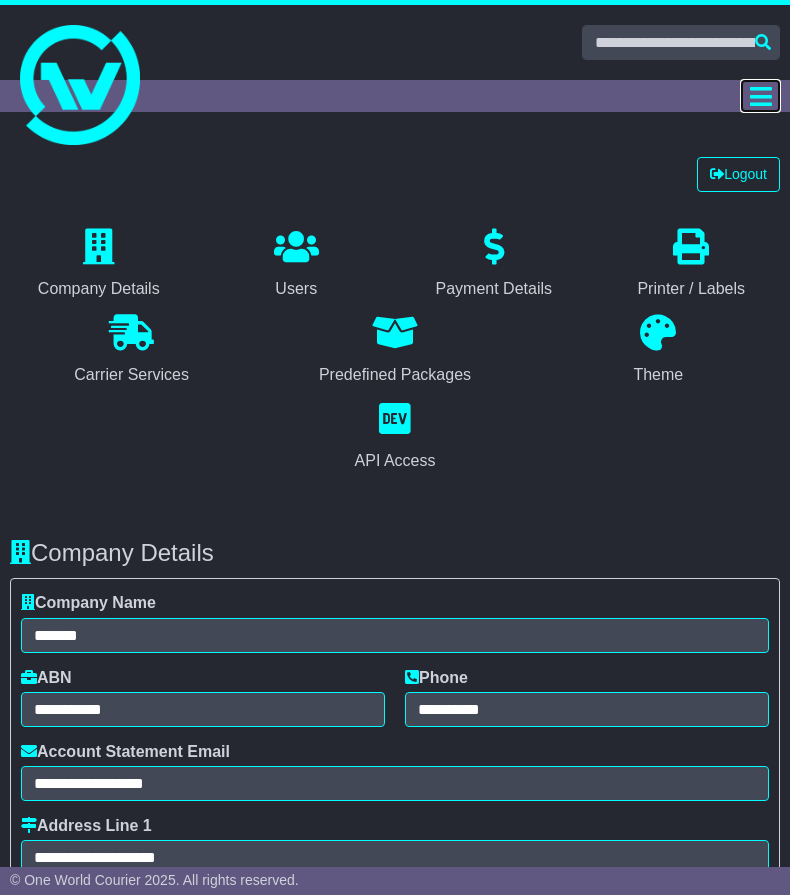 click at bounding box center (761, 96) 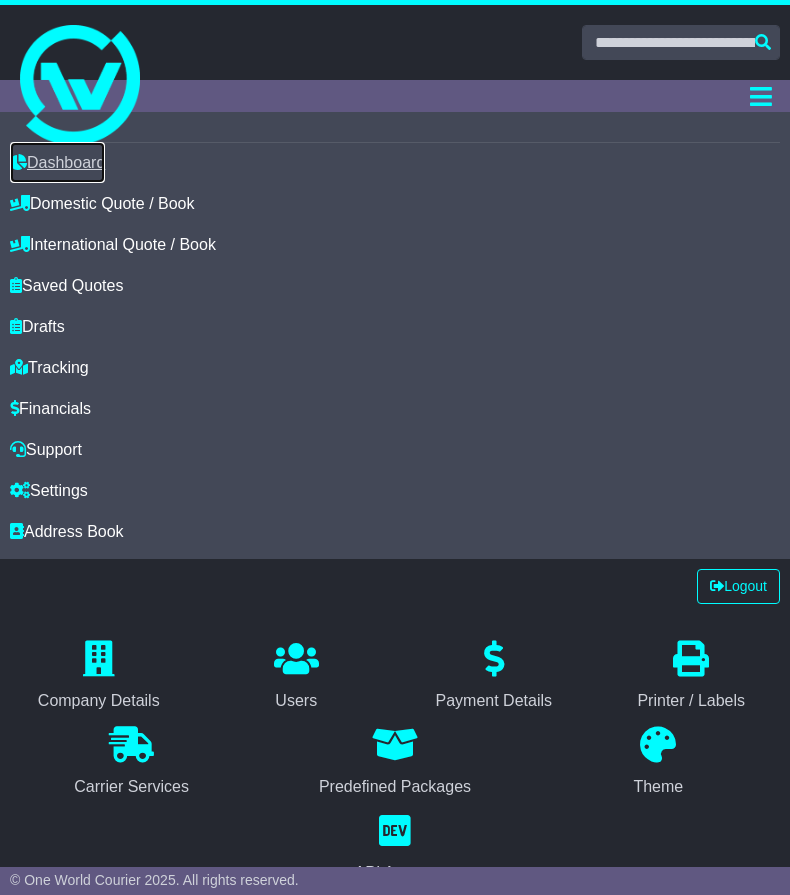 click on "Dashboard" at bounding box center [57, 162] 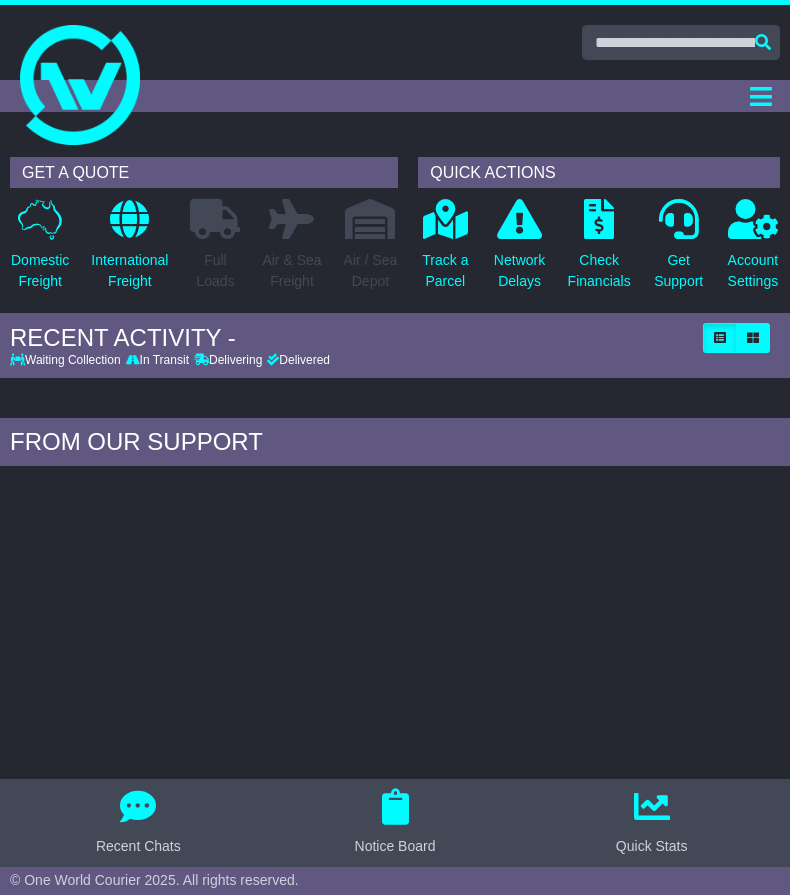 scroll, scrollTop: 0, scrollLeft: 0, axis: both 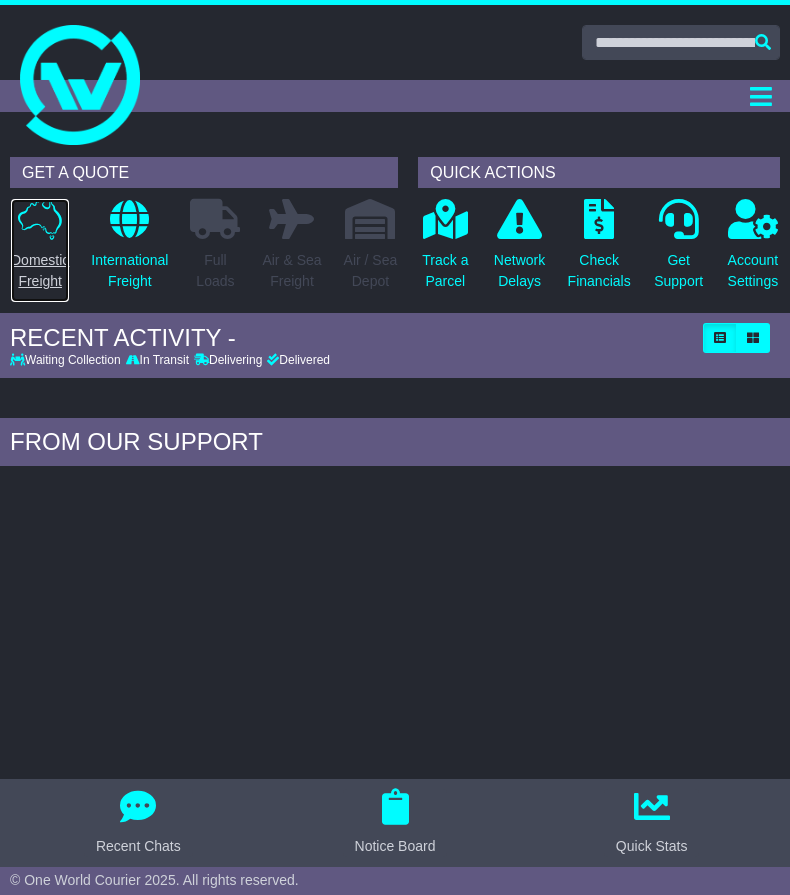 click at bounding box center [40, 219] 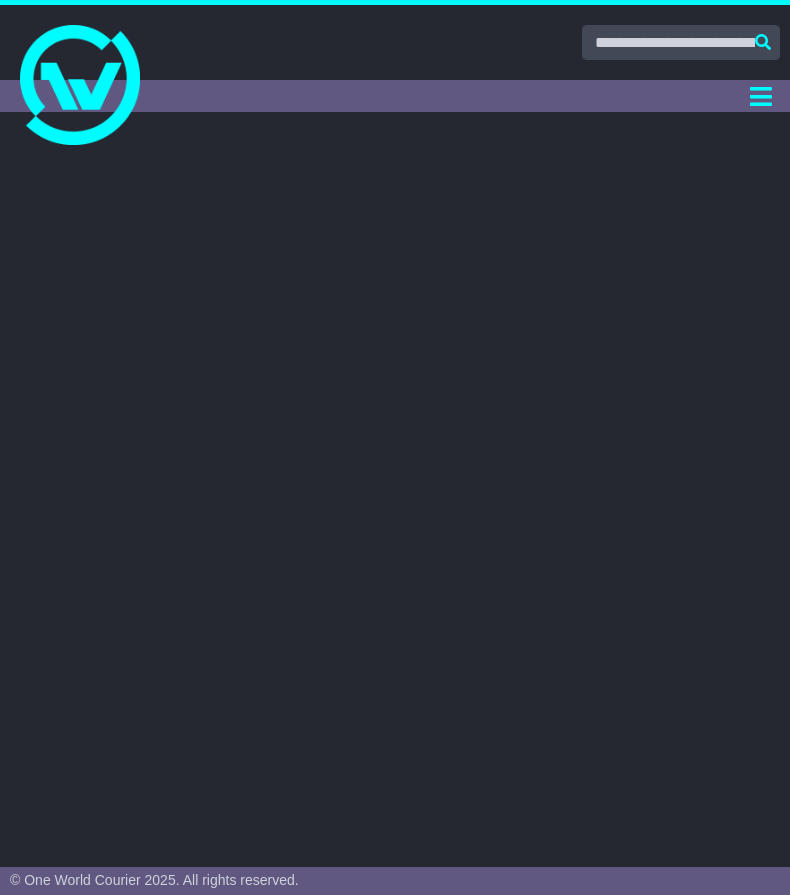 scroll, scrollTop: 0, scrollLeft: 0, axis: both 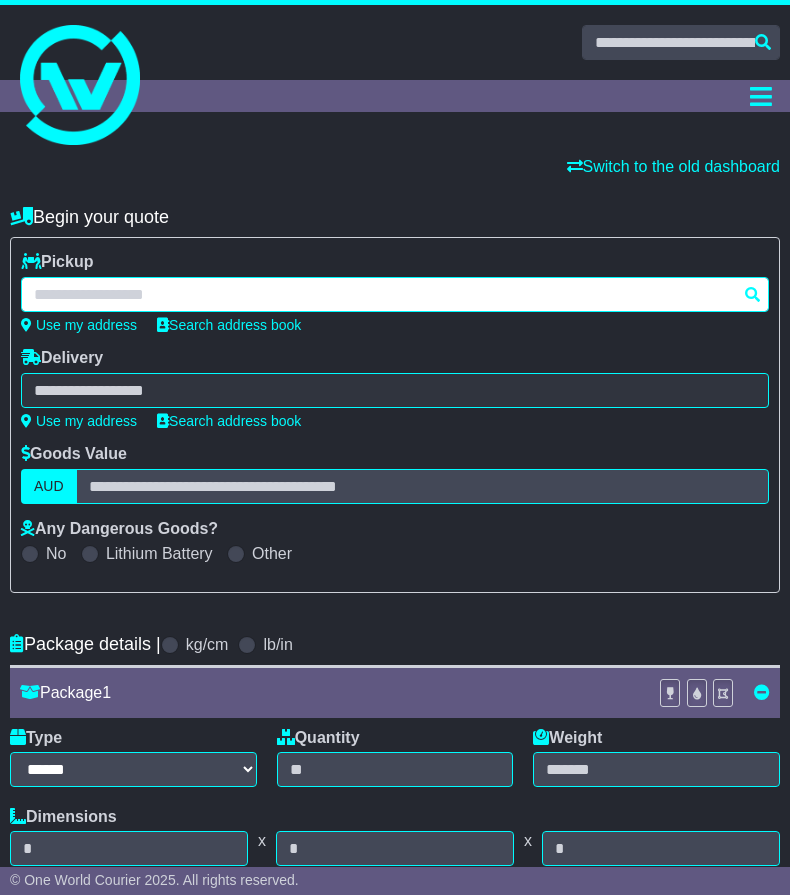 click at bounding box center (395, 294) 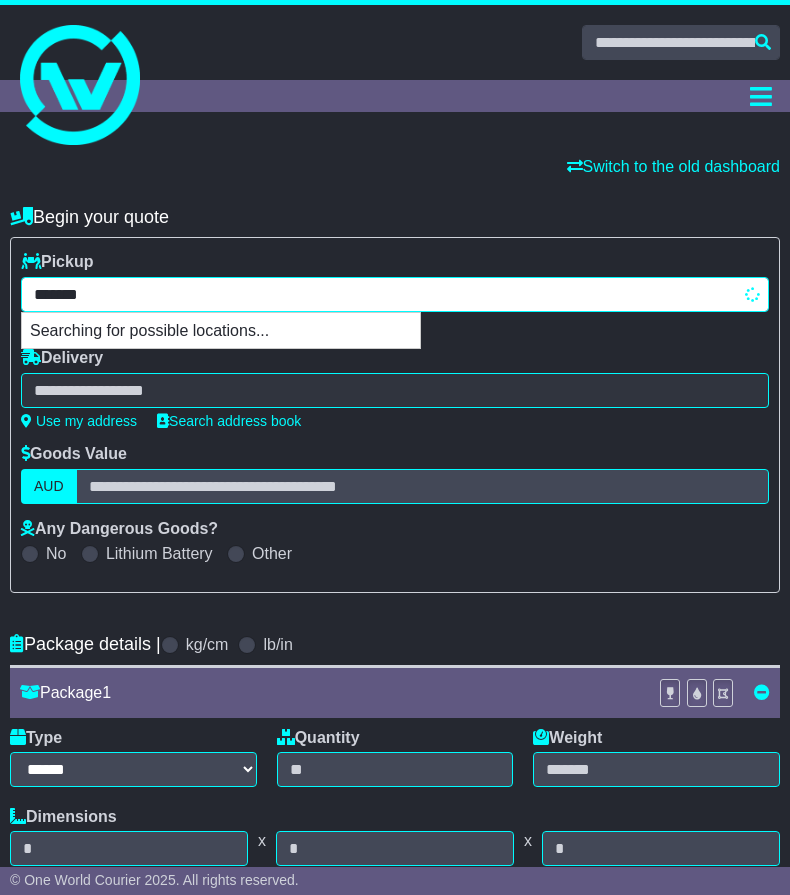 type on "********" 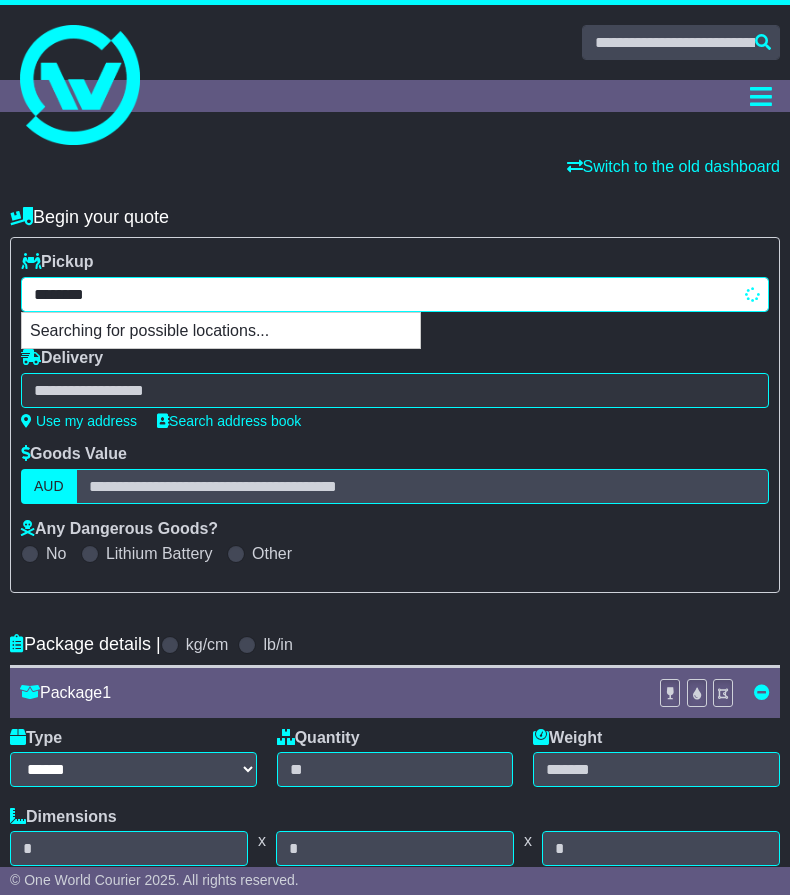 type on "*********" 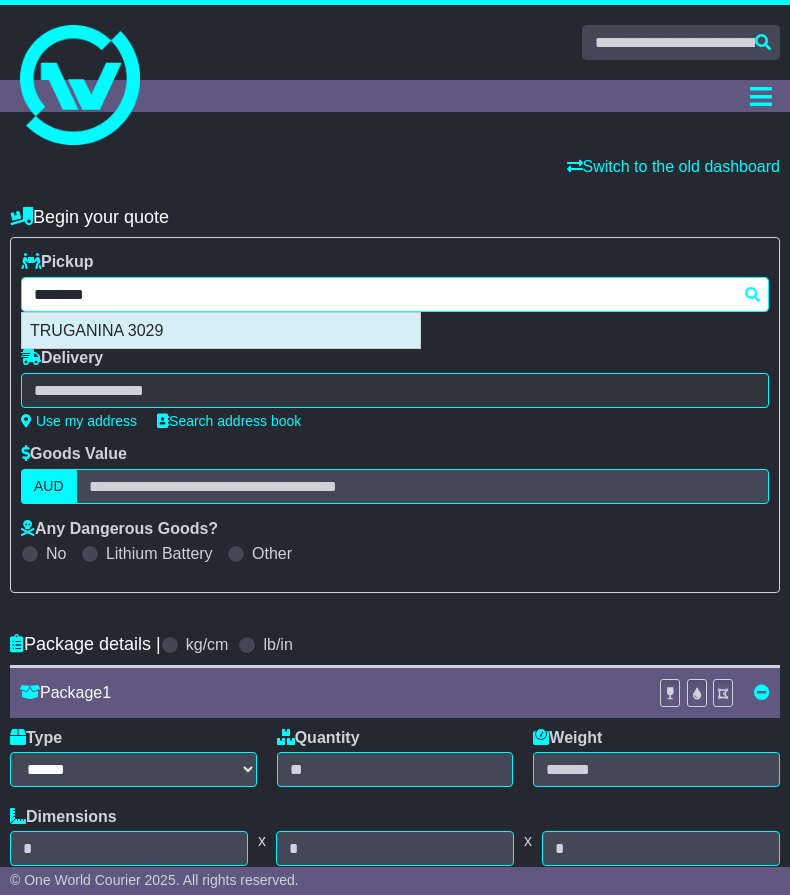 click on "TRUGANINA 3029" at bounding box center [221, 330] 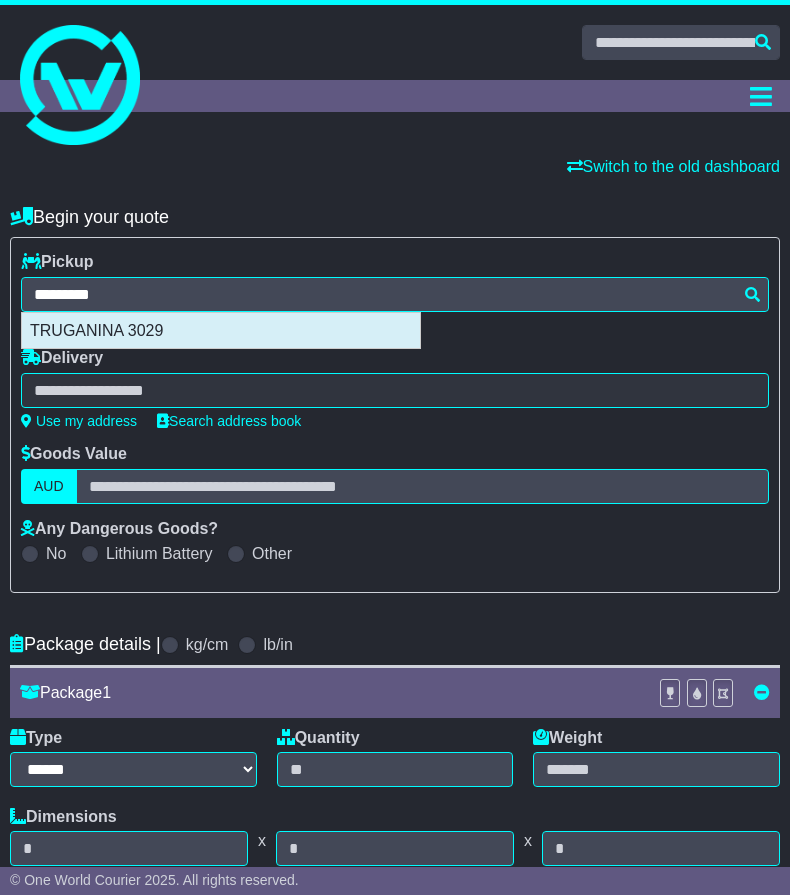 type on "**********" 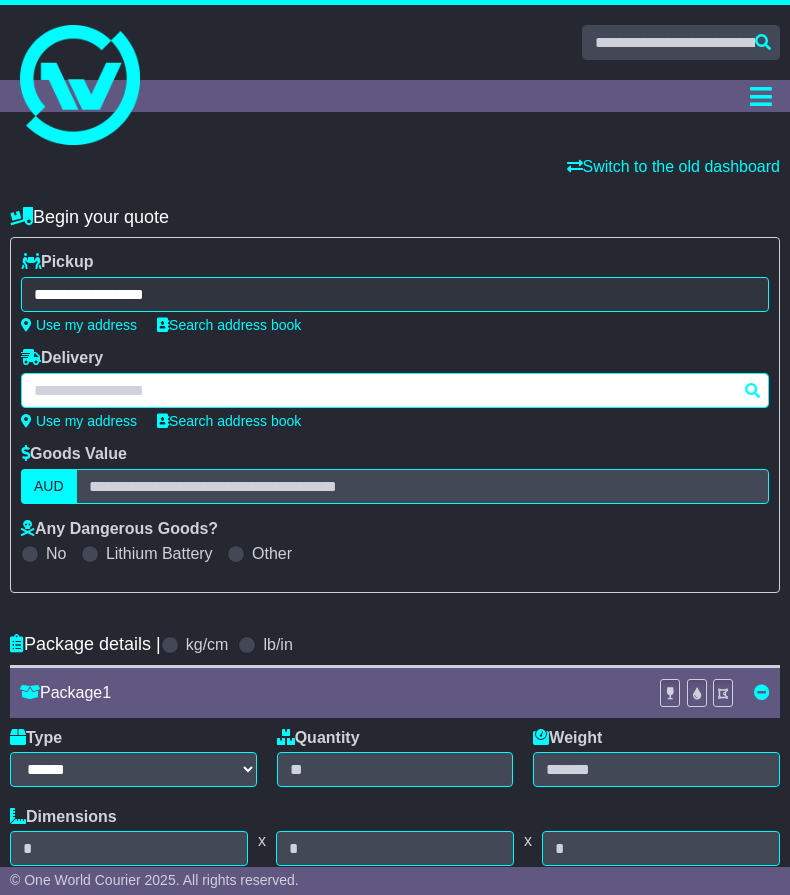 click at bounding box center (395, 390) 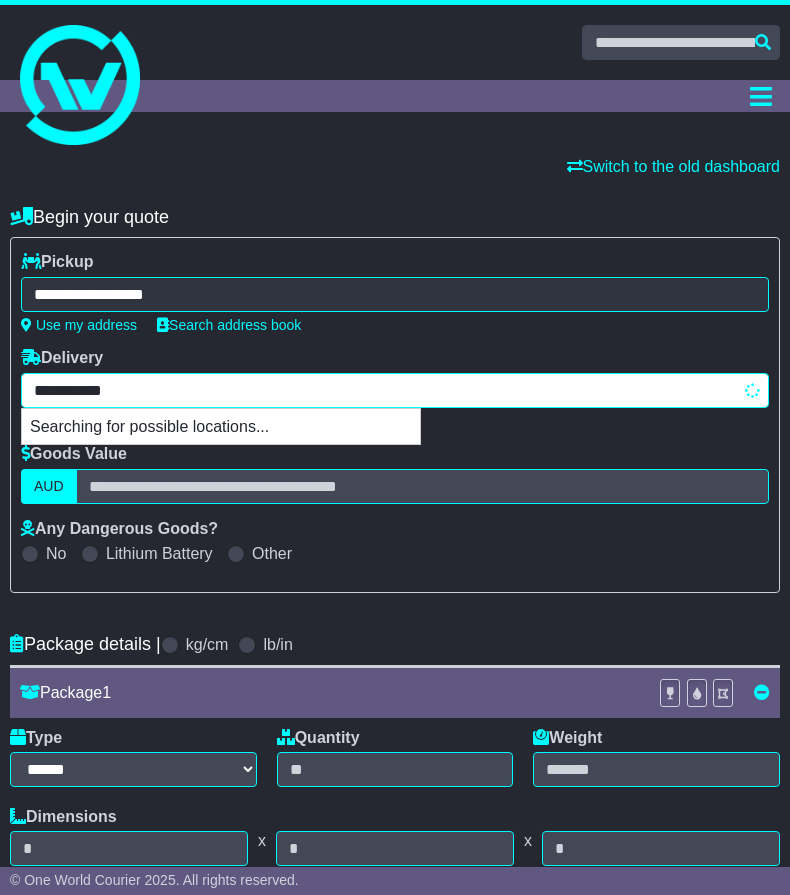 type on "**********" 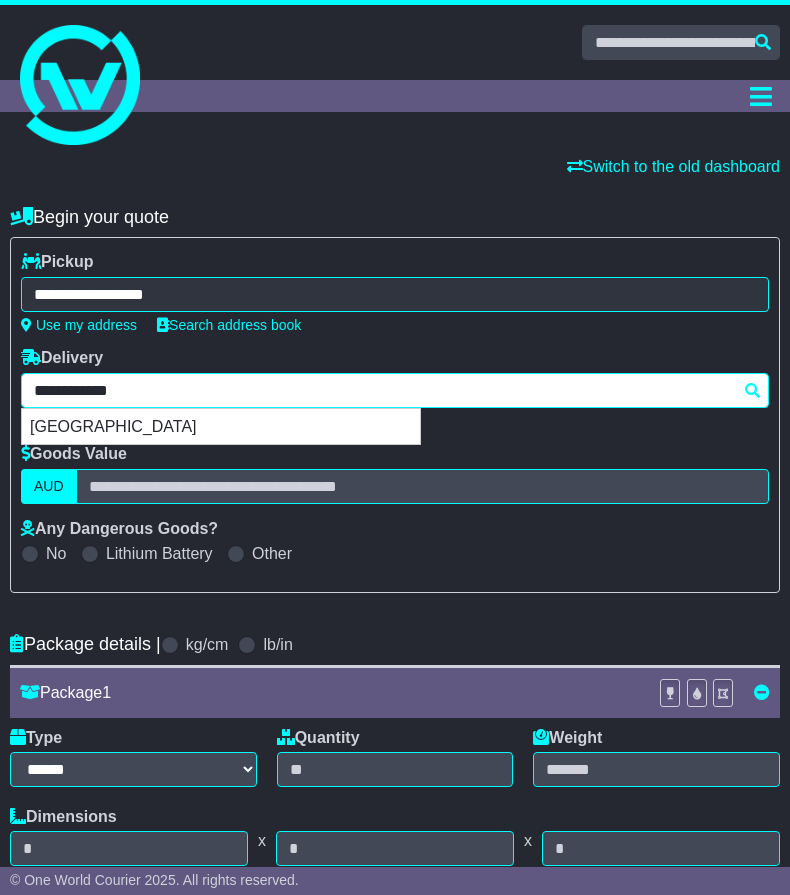 click on "[GEOGRAPHIC_DATA]" at bounding box center (221, 426) 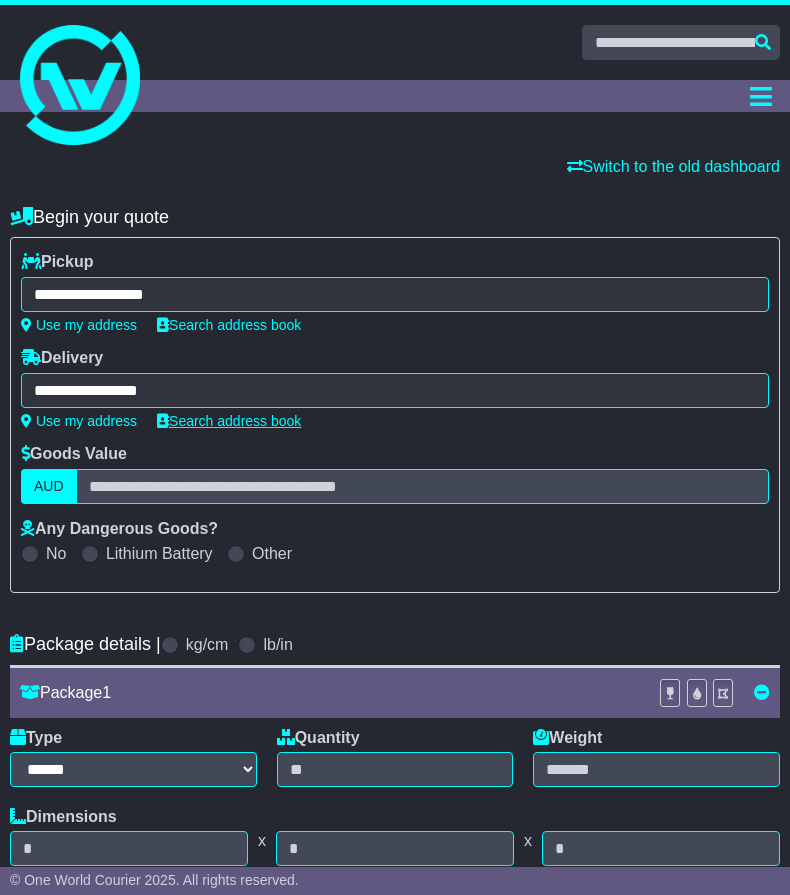 type on "**********" 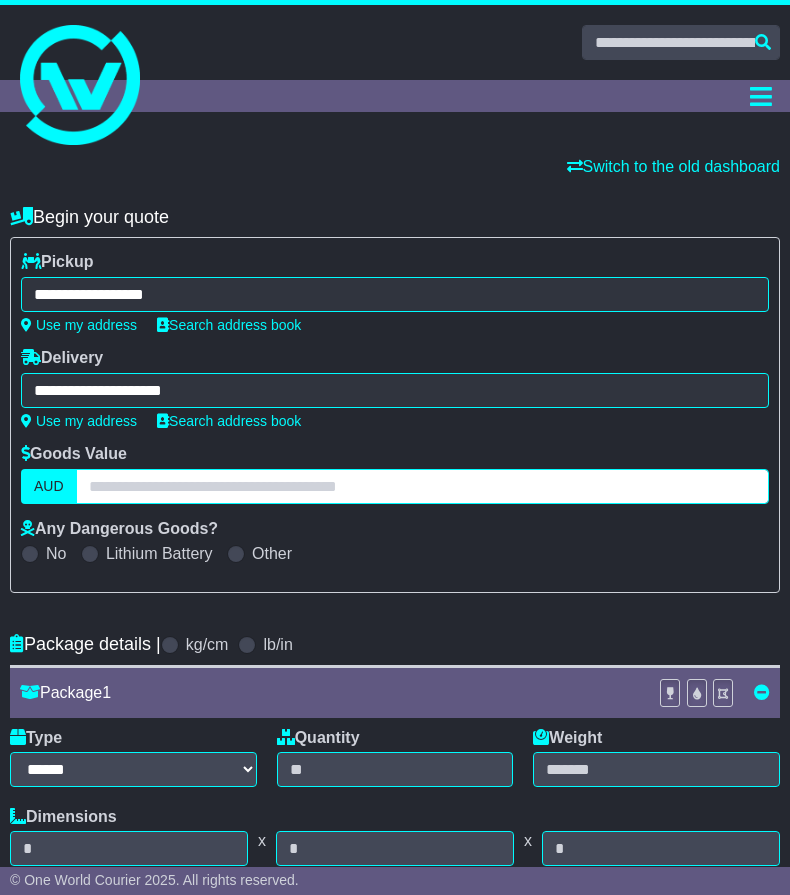 click at bounding box center [422, 486] 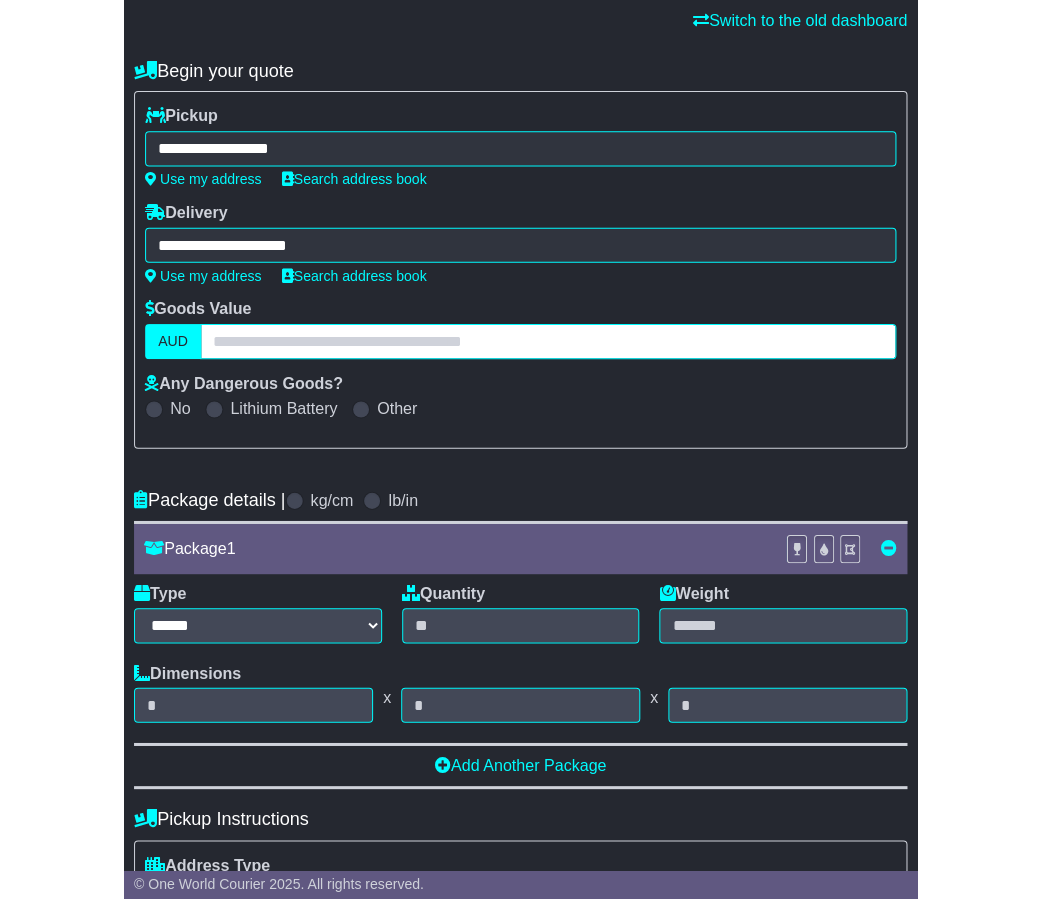 scroll, scrollTop: 144, scrollLeft: 0, axis: vertical 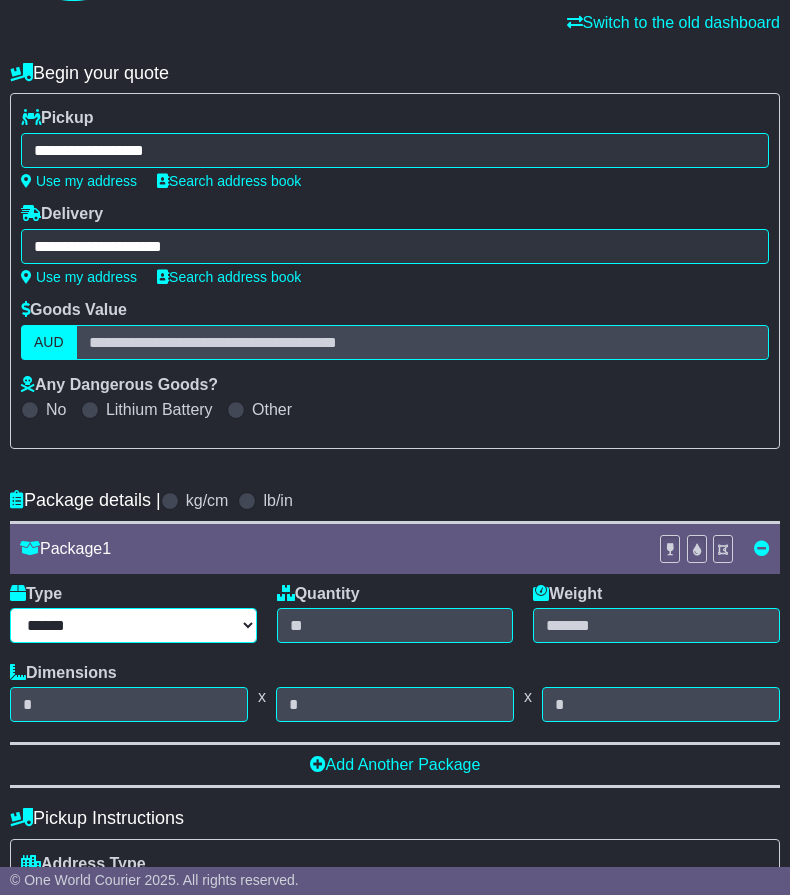 click on "****** ****** *** ******** ***** **** **** ****** *** *******" at bounding box center [133, 625] 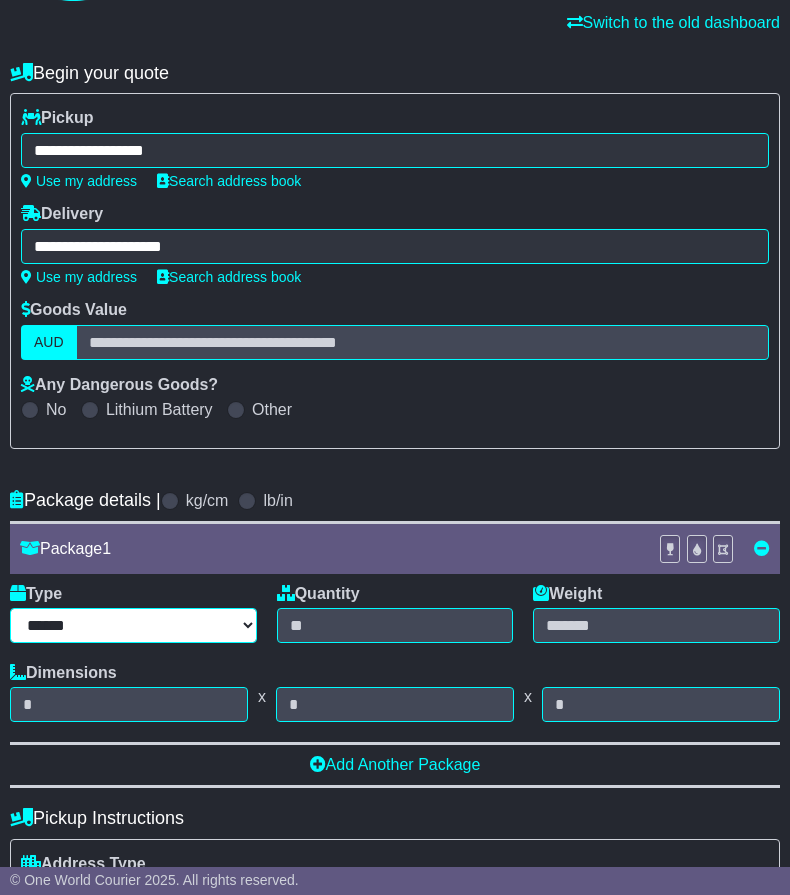 select on "*****" 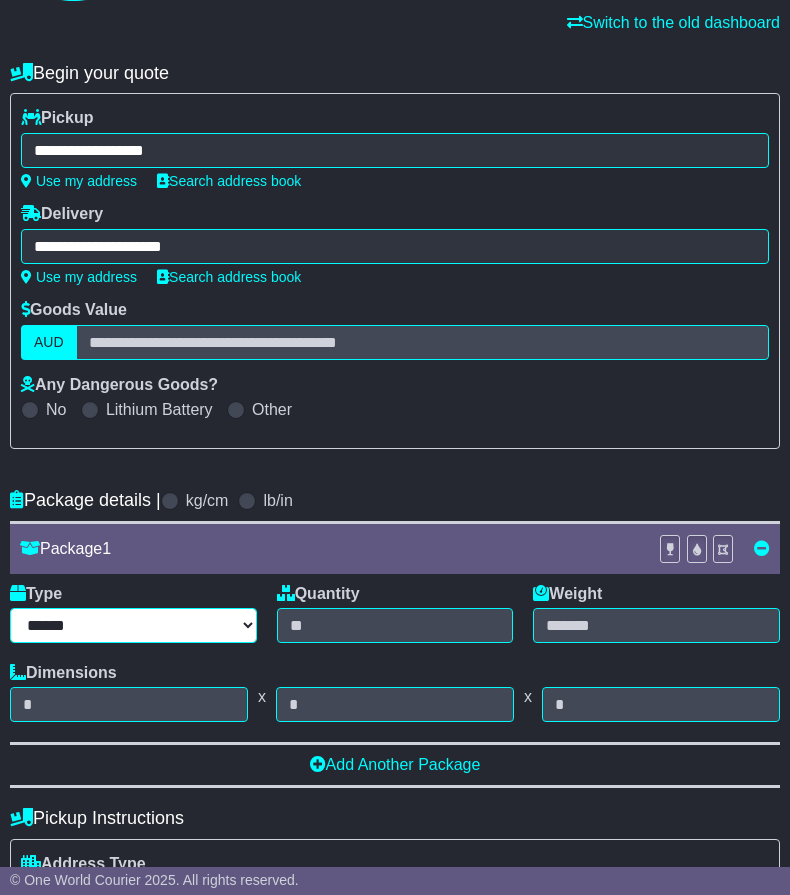 select on "*****" 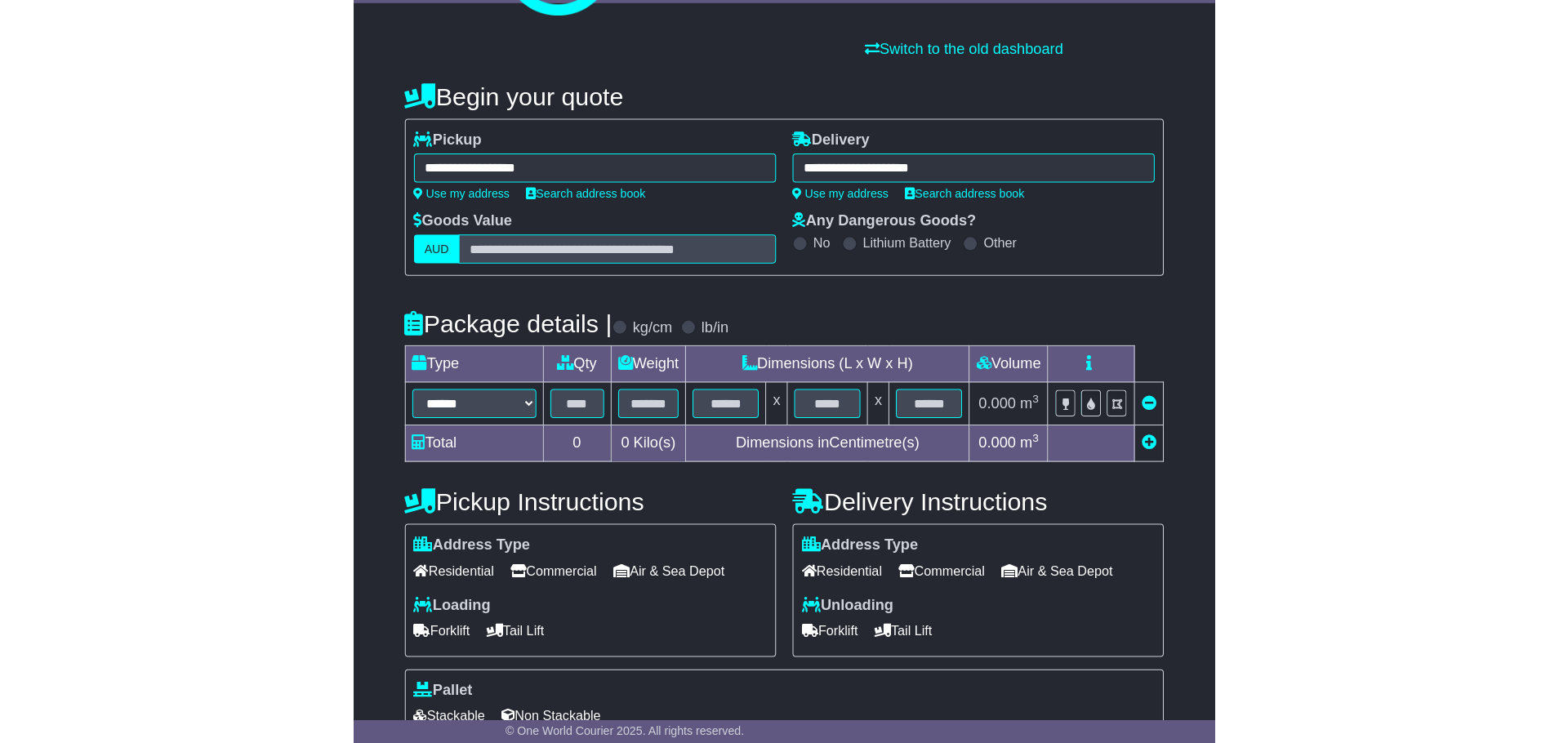 scroll, scrollTop: 103, scrollLeft: 0, axis: vertical 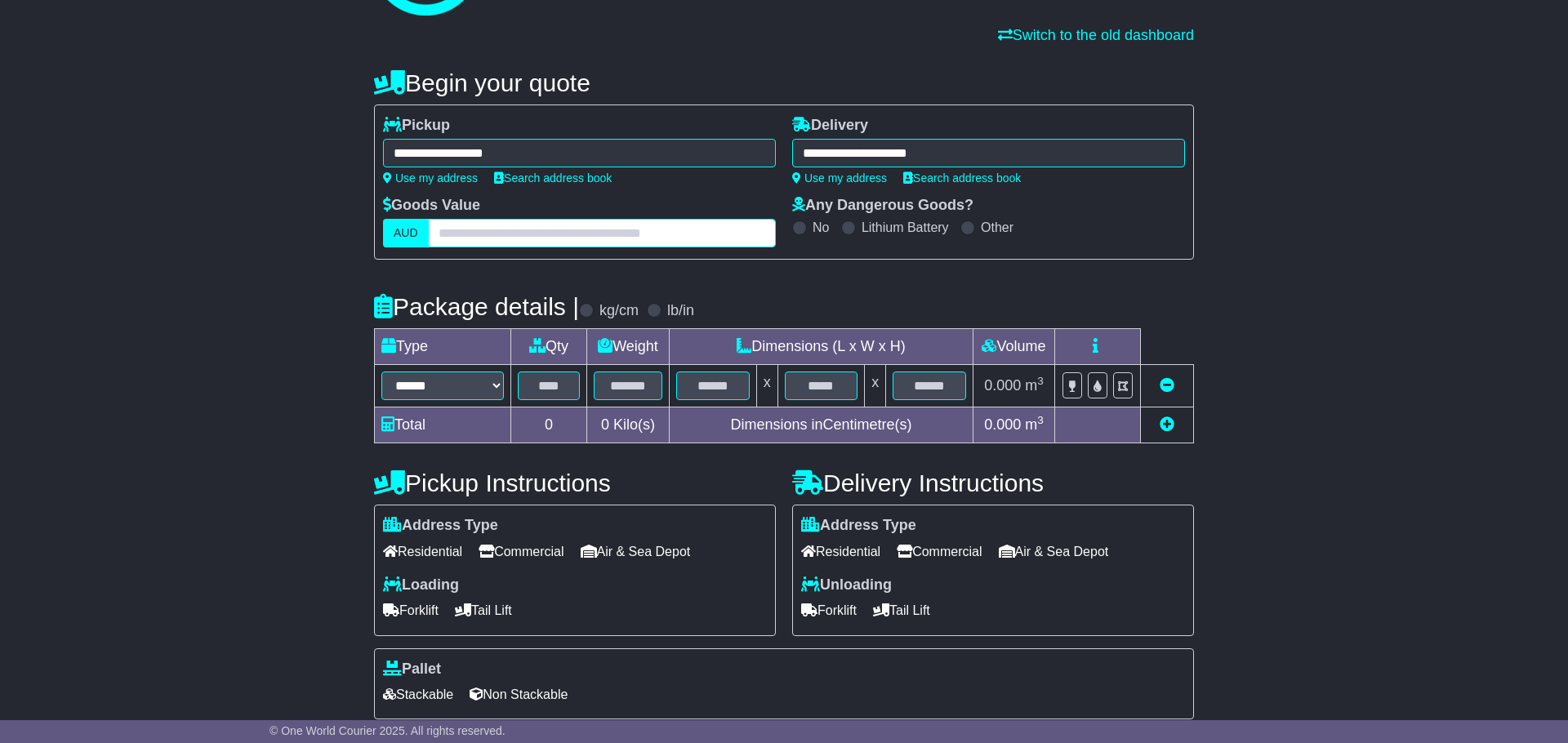 click at bounding box center [602, 233] 